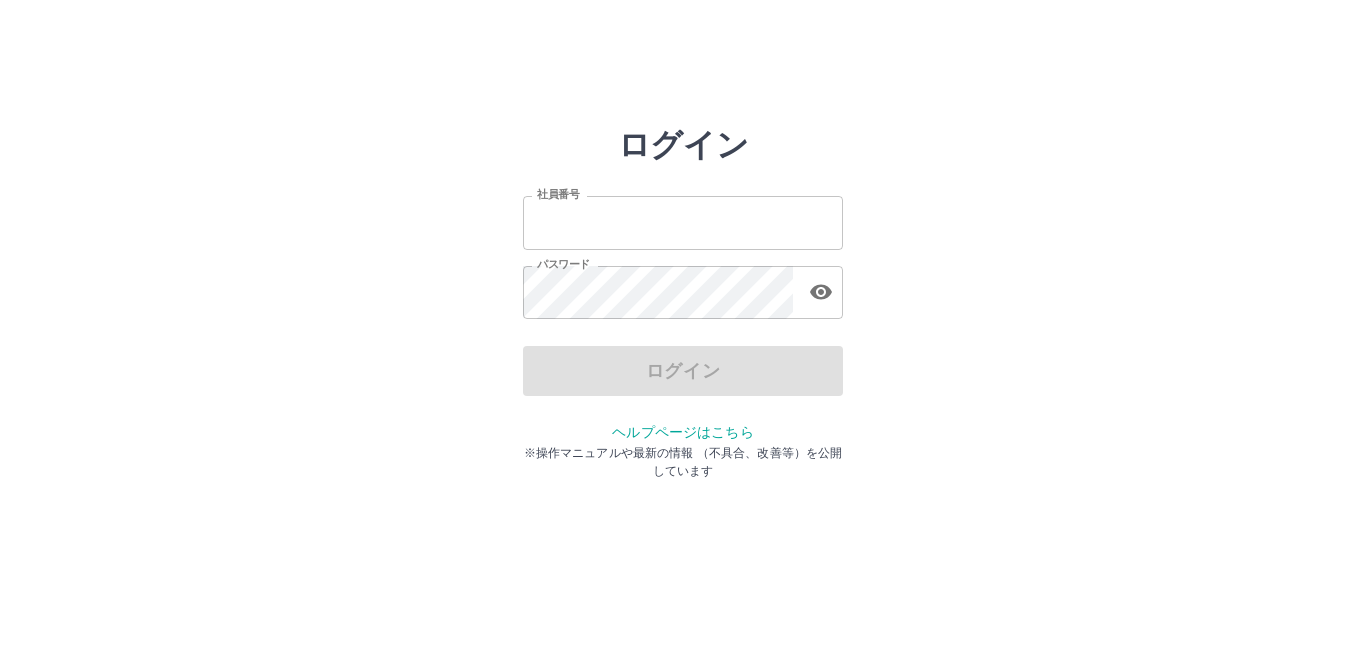 scroll, scrollTop: 0, scrollLeft: 0, axis: both 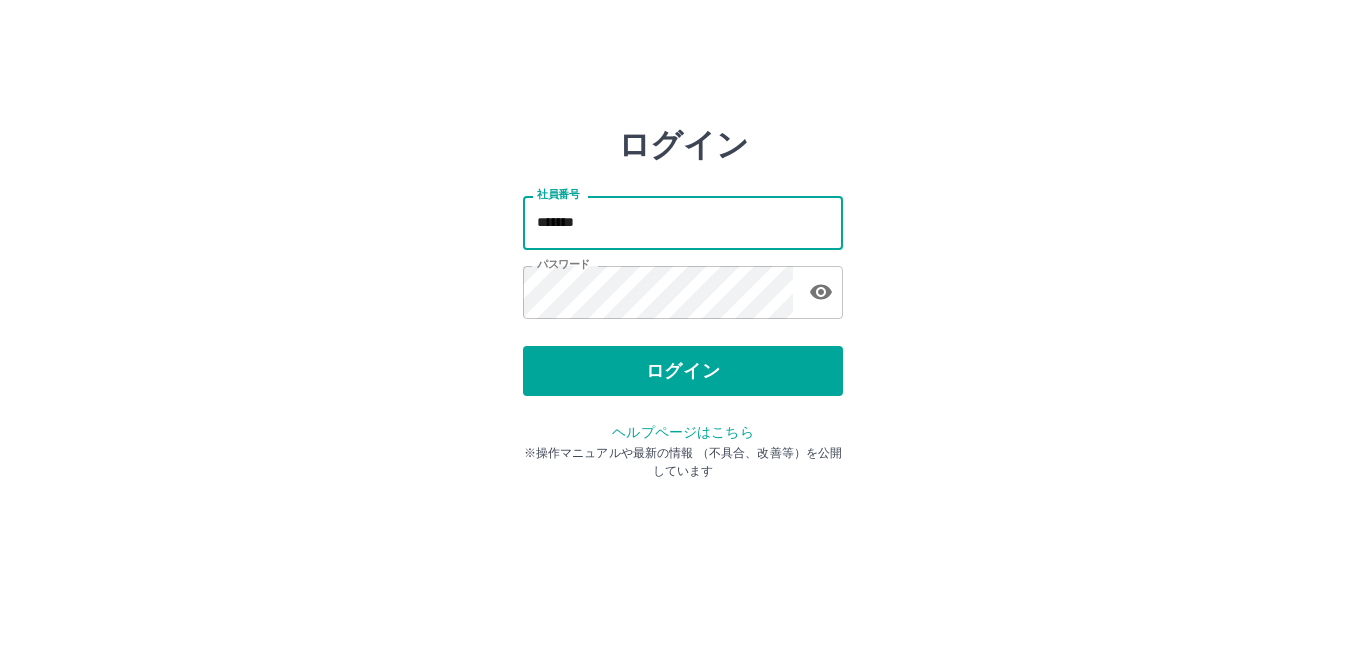 click on "*******" at bounding box center (683, 222) 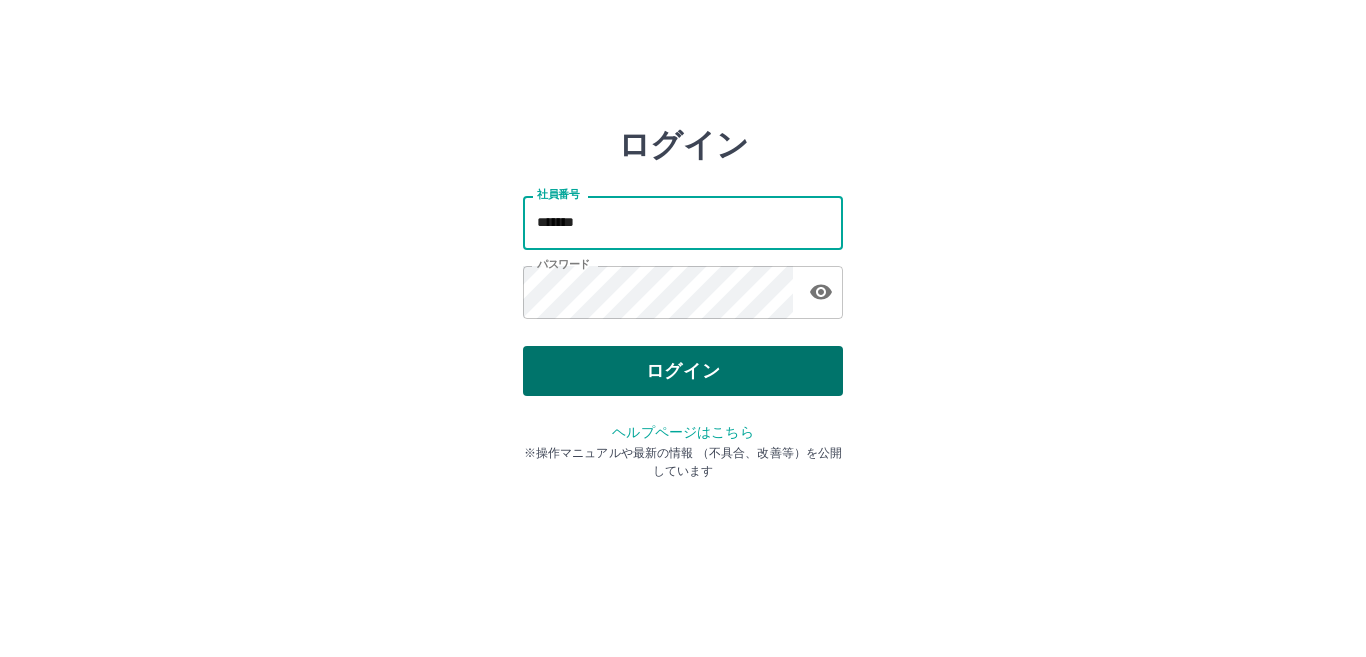 type on "*******" 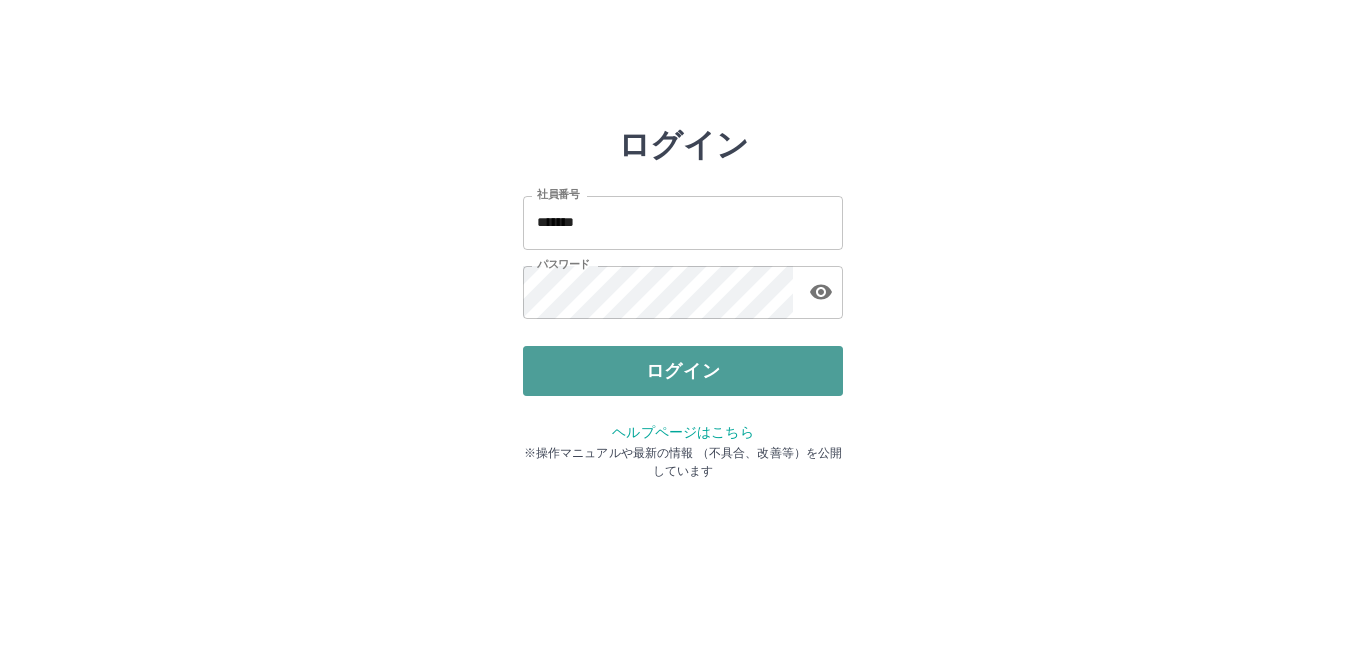 click on "ログイン" at bounding box center (683, 371) 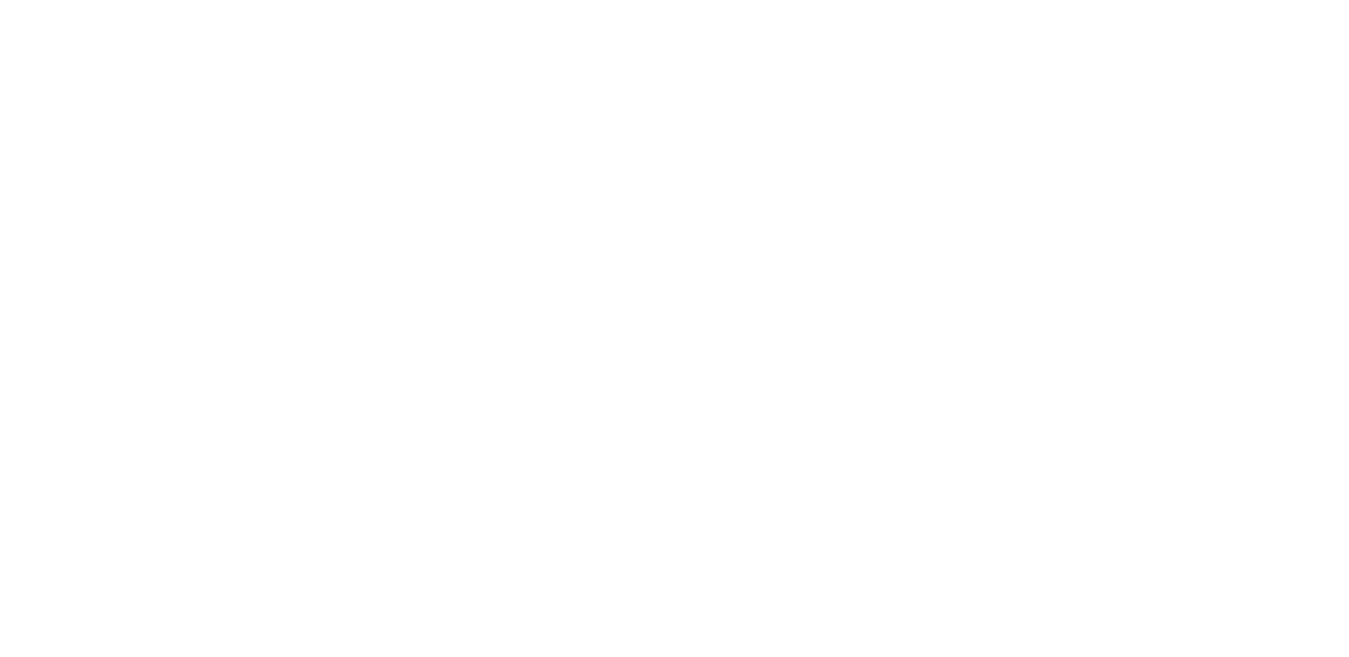 scroll, scrollTop: 0, scrollLeft: 0, axis: both 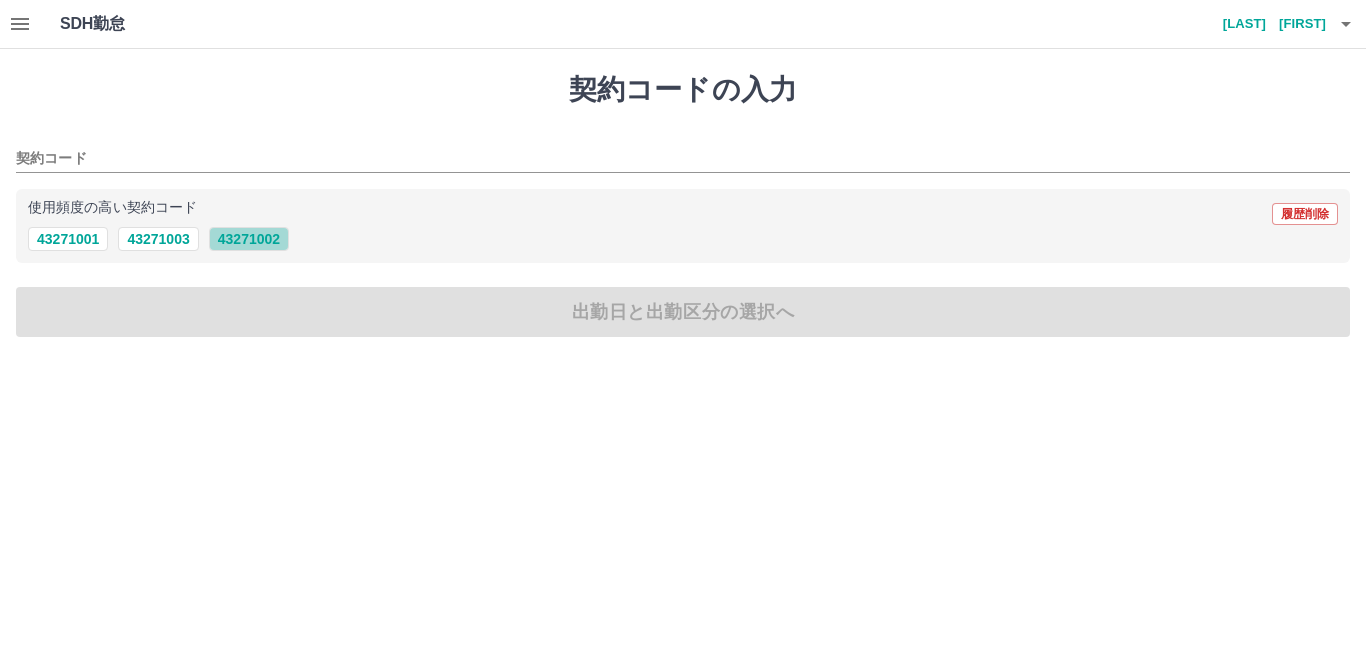 click on "43271002" at bounding box center (249, 239) 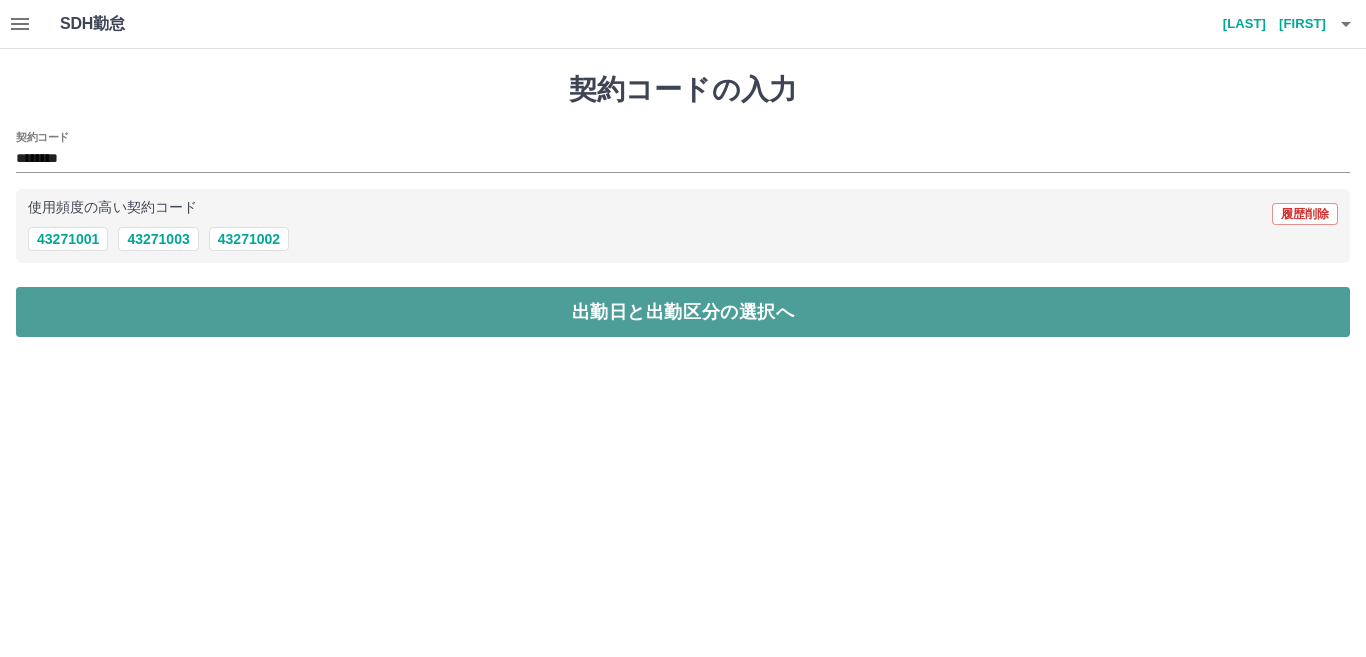 click on "出勤日と出勤区分の選択へ" at bounding box center [683, 312] 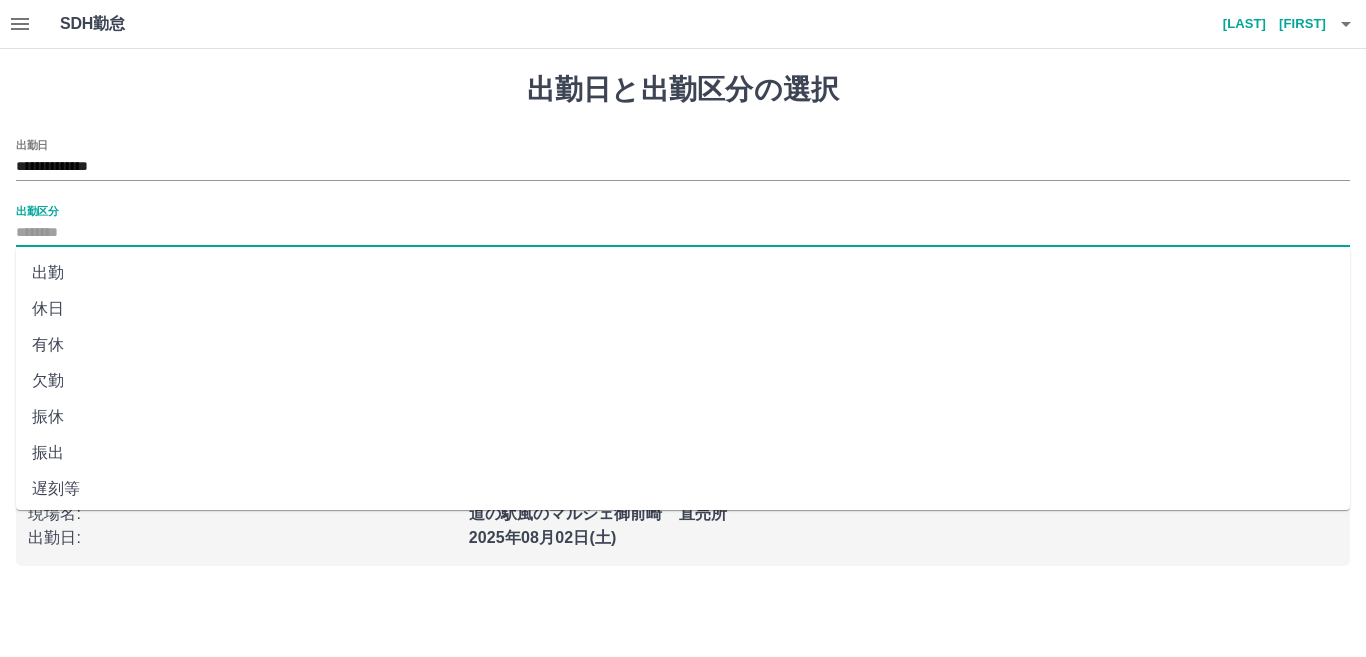click on "出勤区分" at bounding box center [683, 233] 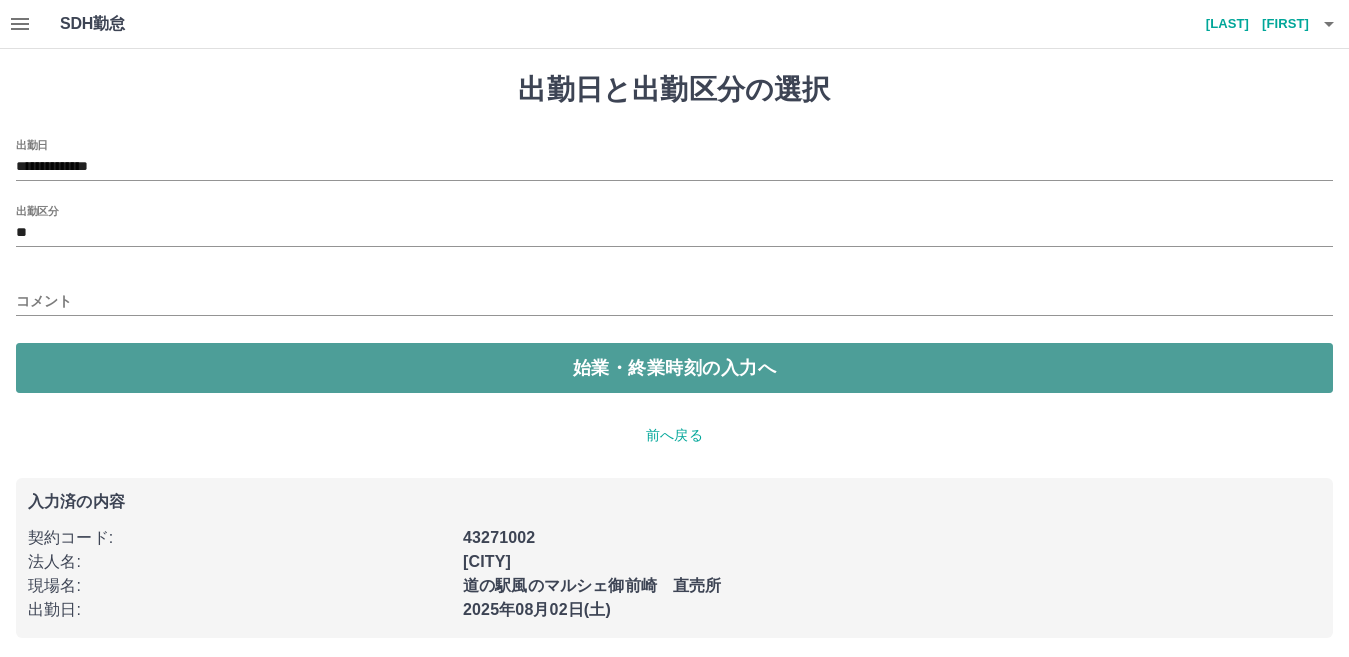 click on "始業・終業時刻の入力へ" at bounding box center (674, 368) 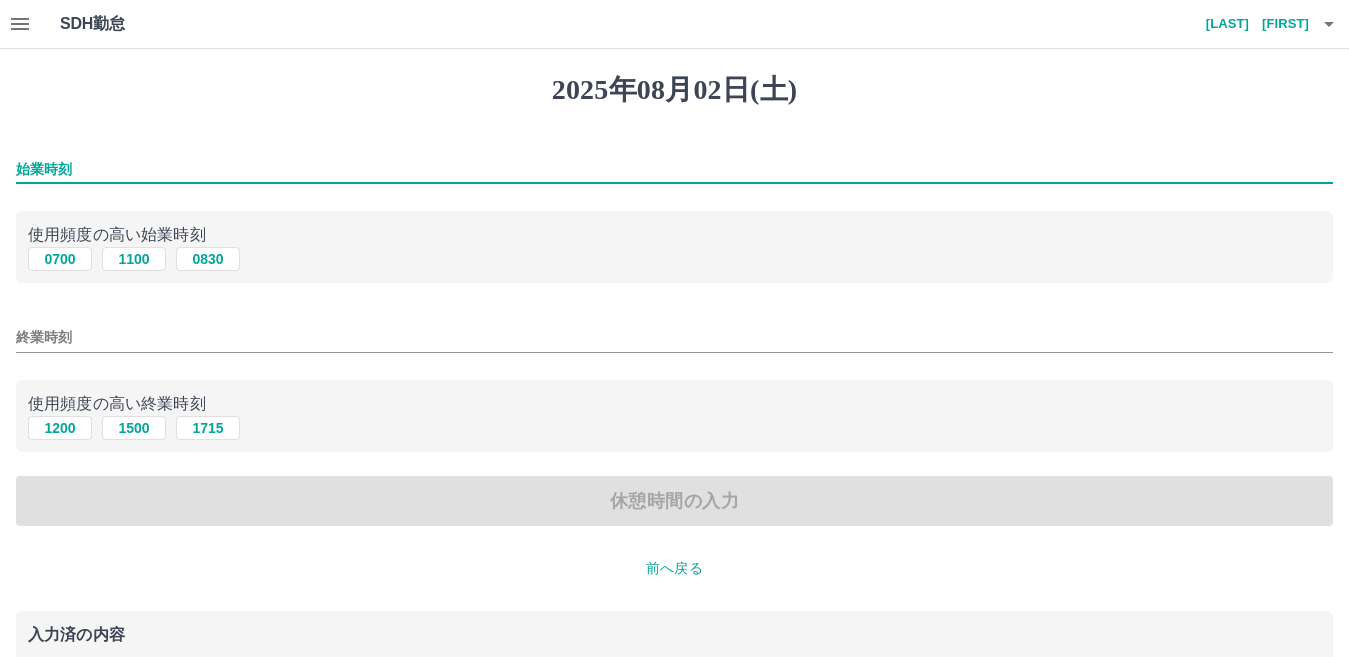 click on "始業時刻" at bounding box center (674, 169) 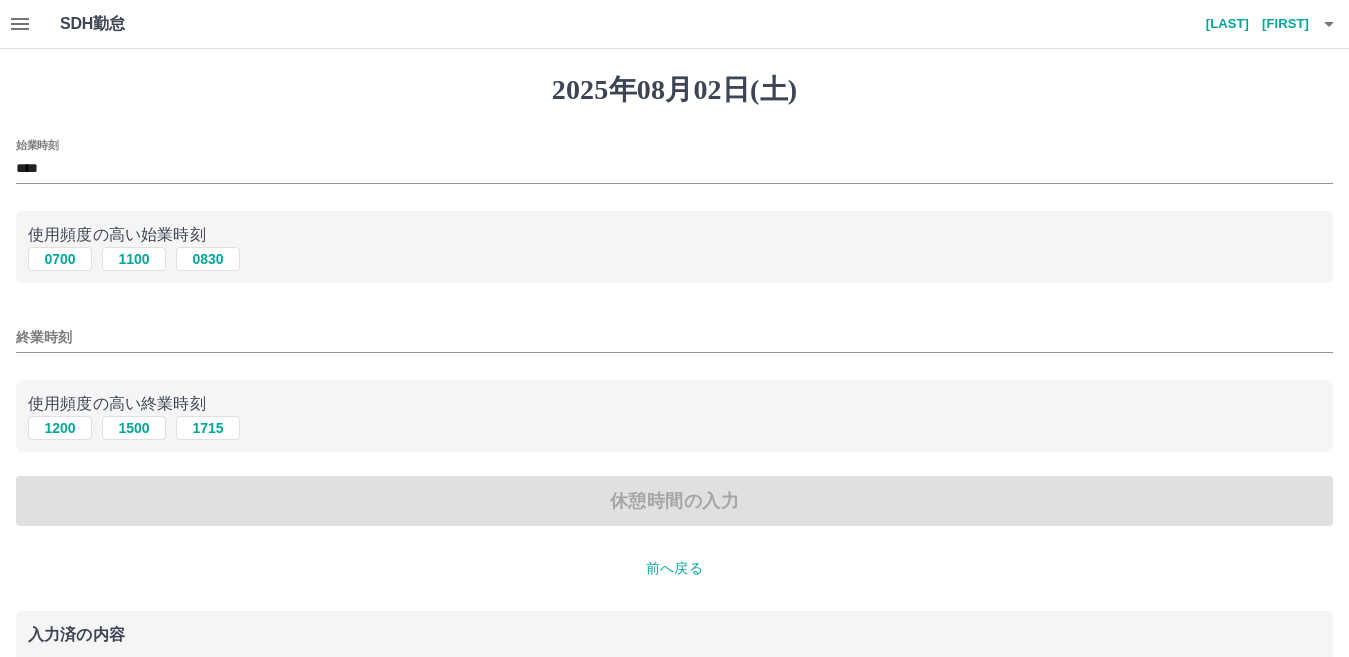 click on "終業時刻" at bounding box center [674, 331] 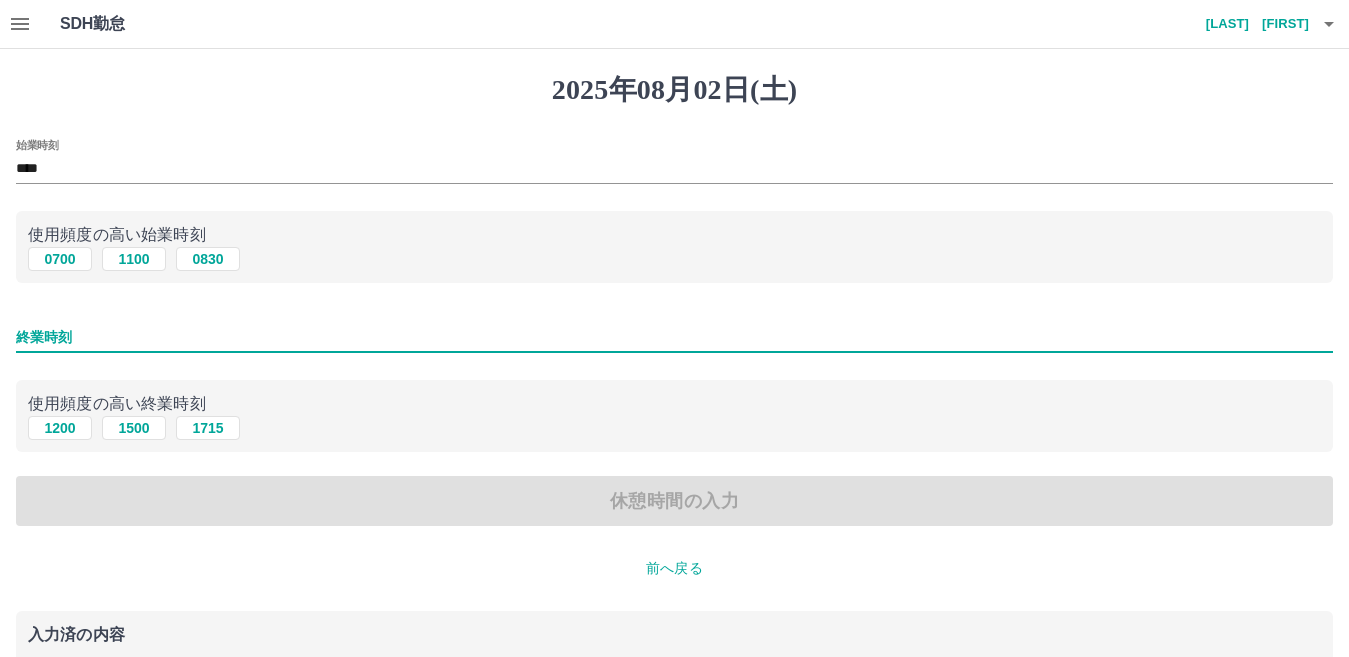 click on "終業時刻" at bounding box center (674, 337) 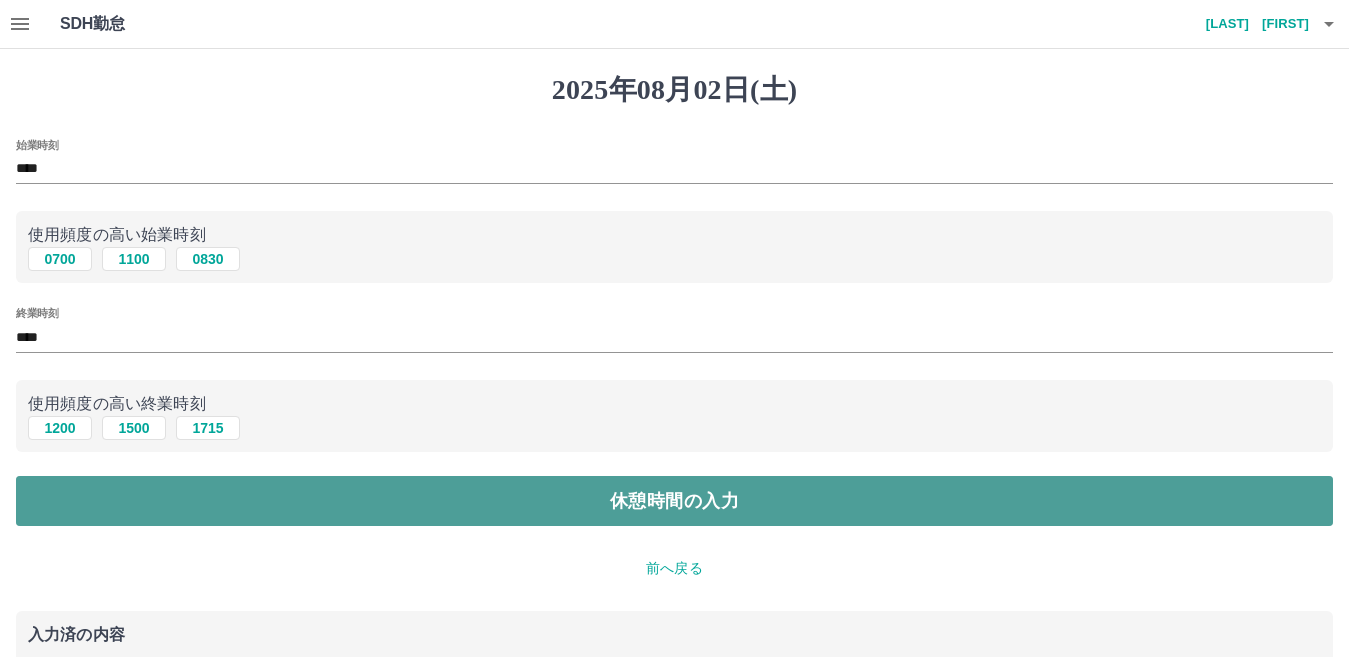 click on "休憩時間の入力" at bounding box center (674, 501) 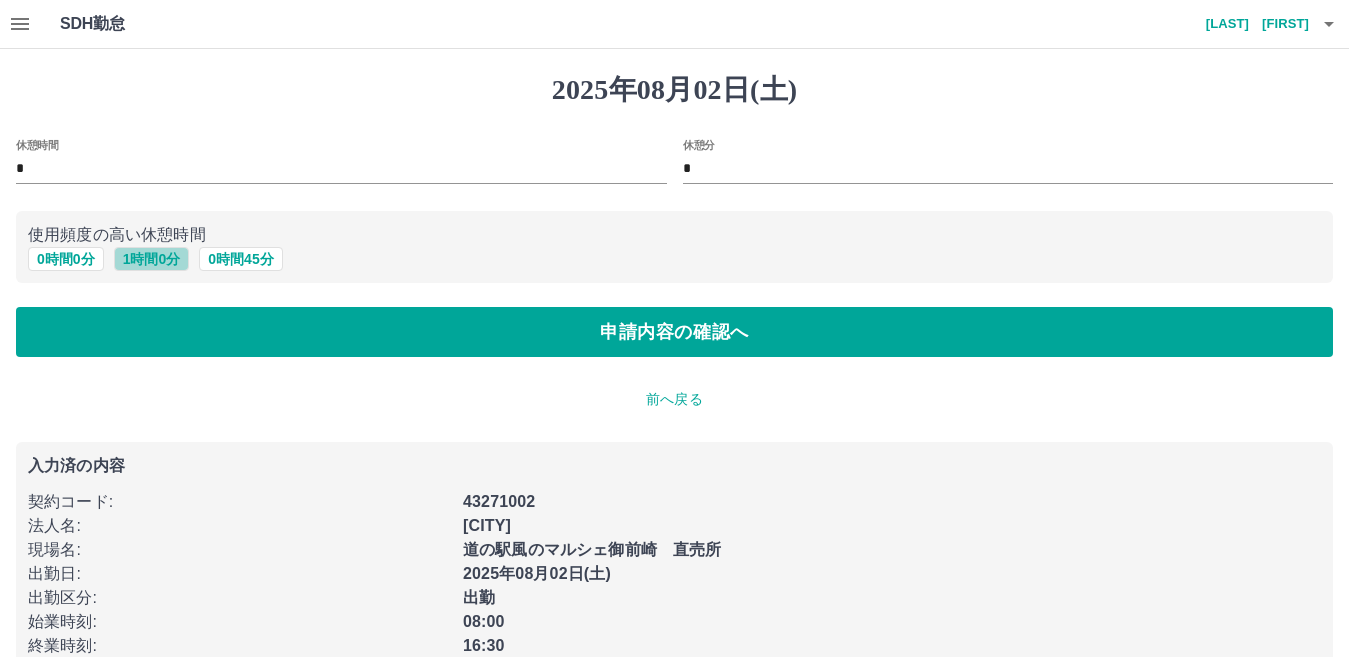 click on "1 時間 0 分" at bounding box center (152, 259) 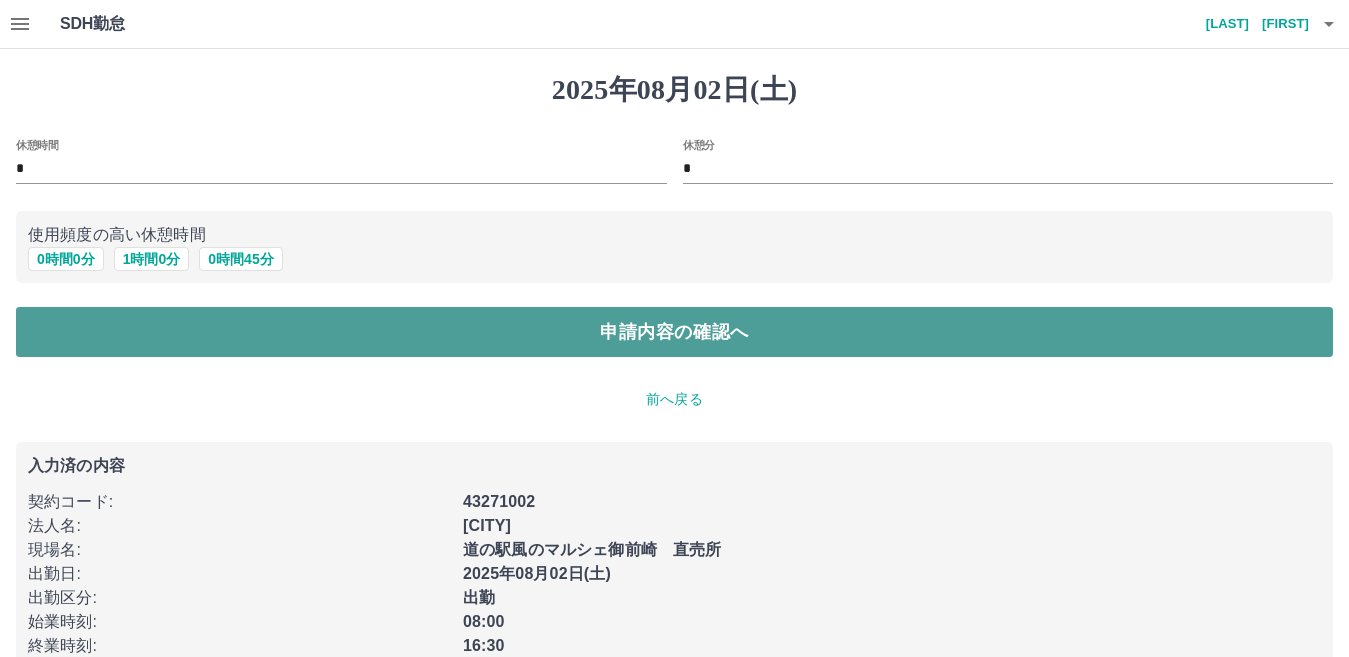 click on "申請内容の確認へ" at bounding box center [674, 332] 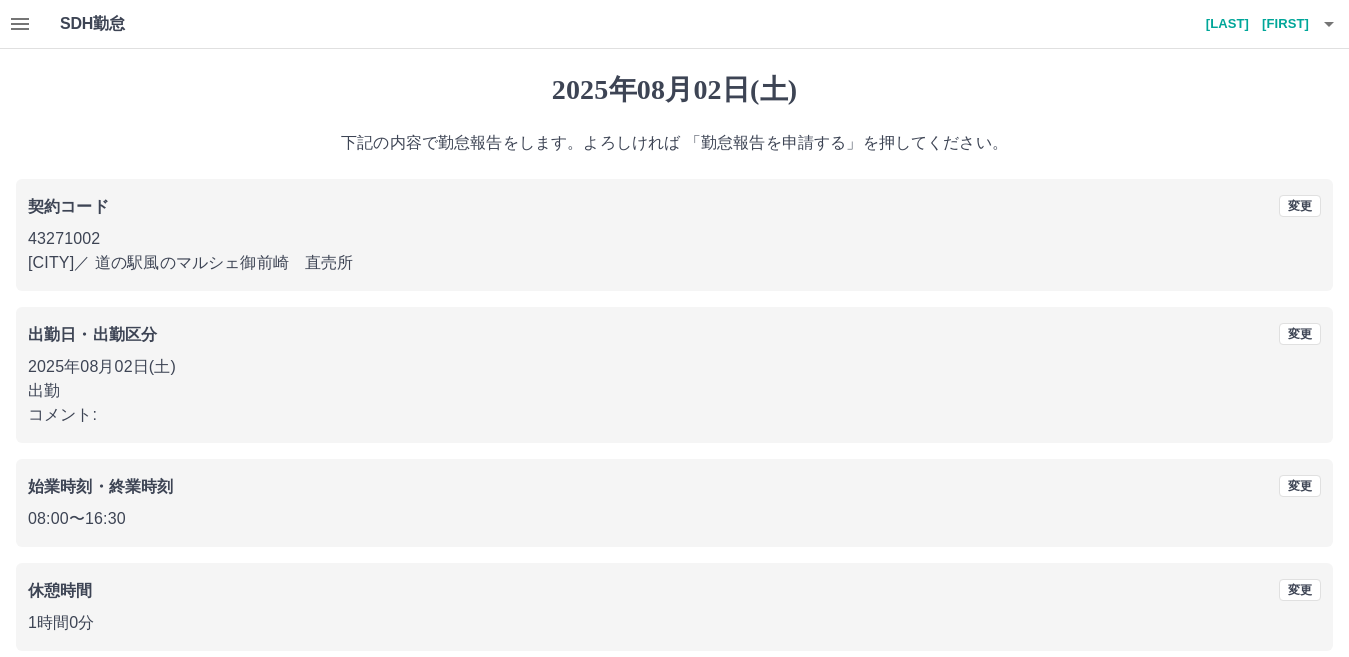 click on "[YEAR]年[MONTH]月[DAY]日(土) 下記の内容で勤怠報告をします。よろしければ 「勤怠報告を申請する」を押してください。 契約コード 変更 [NUMBER] [CITY] ／ 道の駅風のマルシェ御前崎 直売所 出勤日・出勤区分 変更 [YEAR]年[MONTH]月[DAY]日(土) 出勤 コメント: 始業時刻・終業時刻 変更 [TIME] 〜 [TIME] 休憩時間 変更 [DURATION] 勤怠報告を申請する" at bounding box center (674, 399) 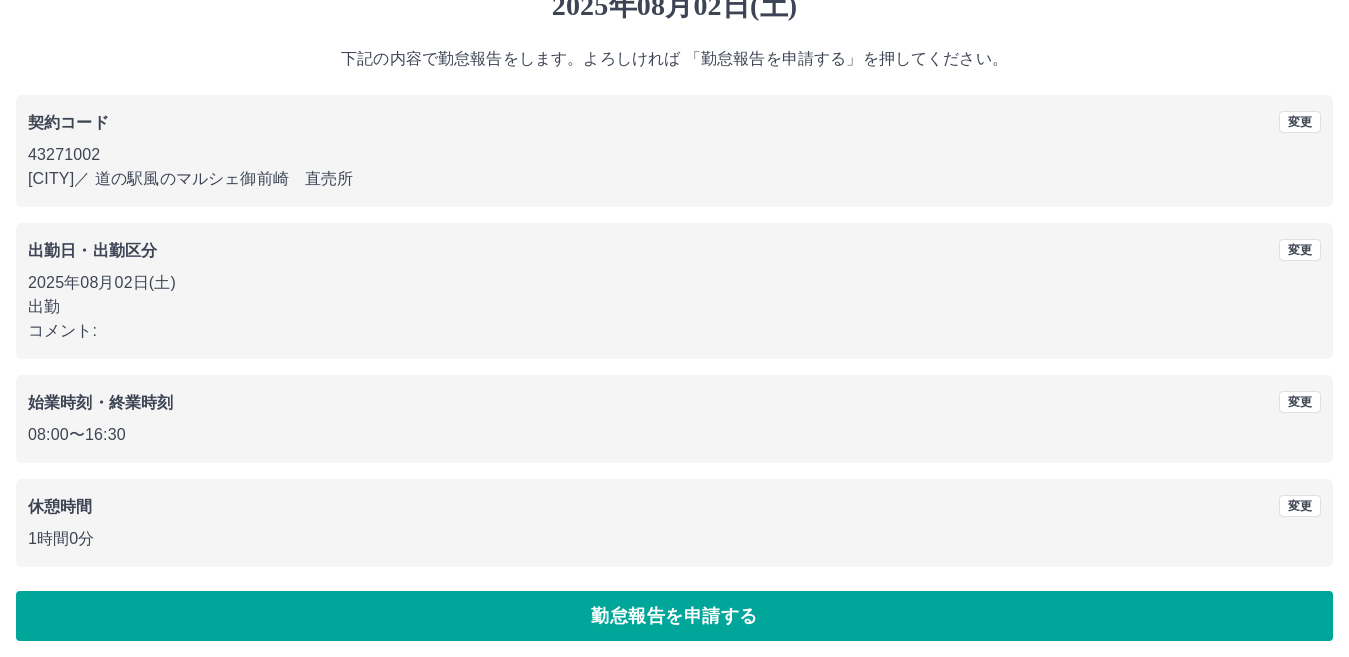 scroll, scrollTop: 92, scrollLeft: 0, axis: vertical 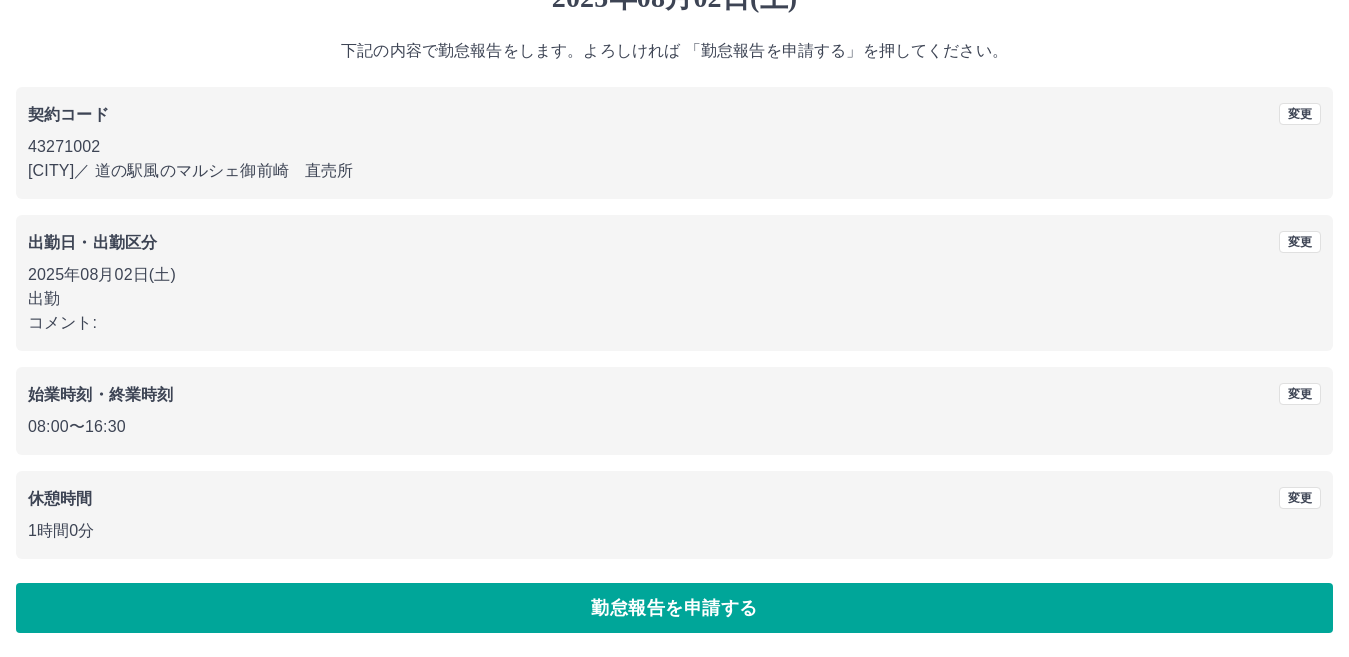 click on "[YEAR]年[MONTH]月[DAY]日(土) 下記の内容で勤怠報告をします。よろしければ 「勤怠報告を申請する」を押してください。 契約コード 変更 [NUMBER] [CITY] ／ 道の駅風のマルシェ御前崎 直売所 出勤日・出勤区分 変更 [YEAR]年[MONTH]月[DAY]日(土) 出勤 コメント: 始業時刻・終業時刻 変更 [TIME] 〜 [TIME] 休憩時間 変更 [DURATION] 勤怠報告を申請する" at bounding box center [674, 307] 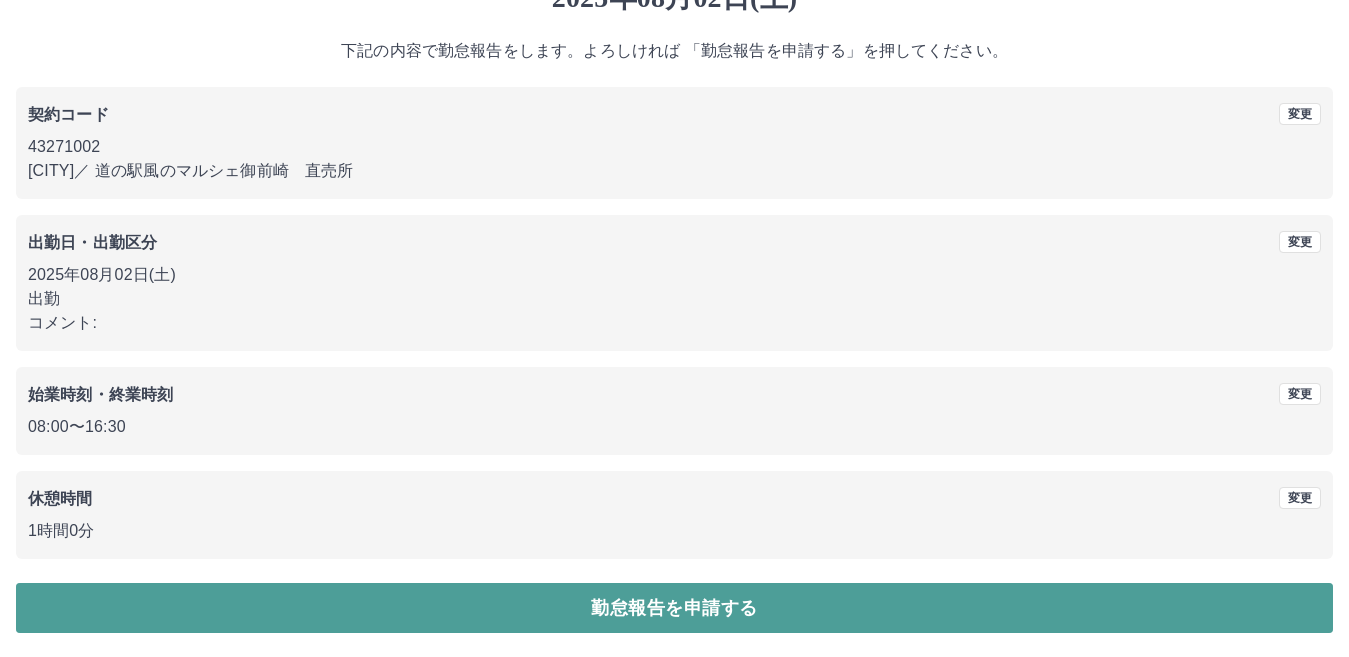 click on "勤怠報告を申請する" at bounding box center [674, 608] 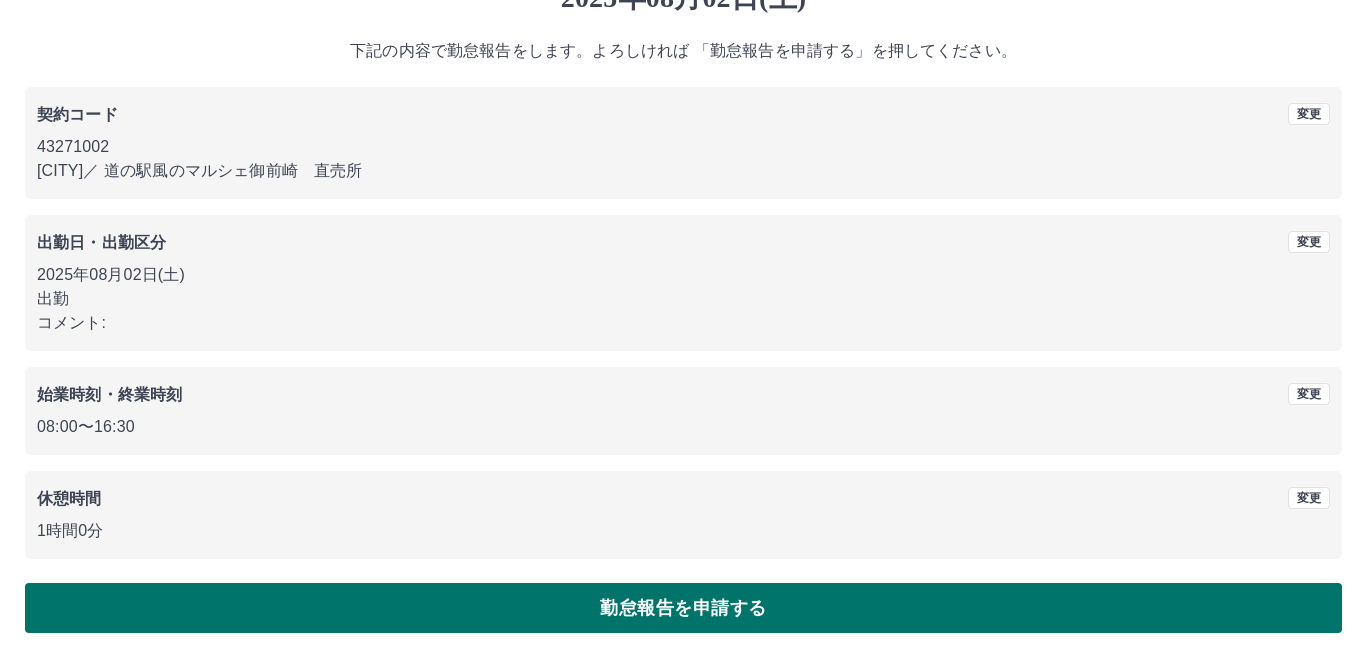 scroll, scrollTop: 0, scrollLeft: 0, axis: both 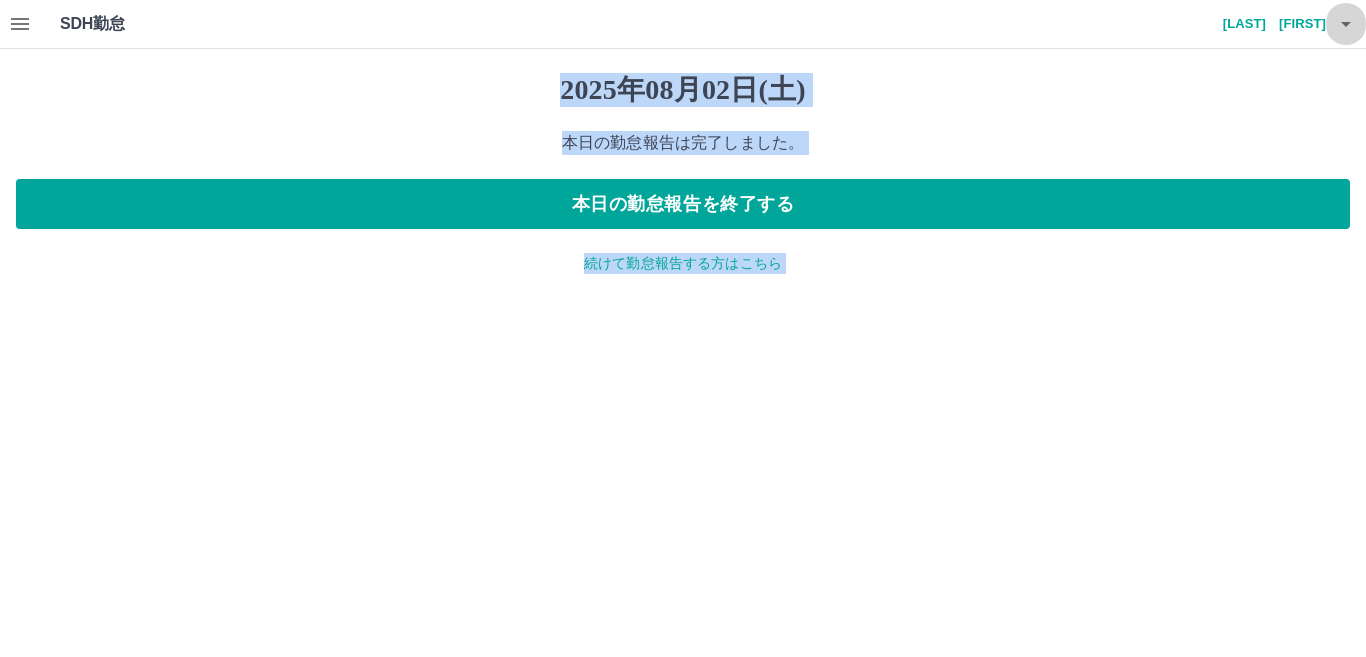 click 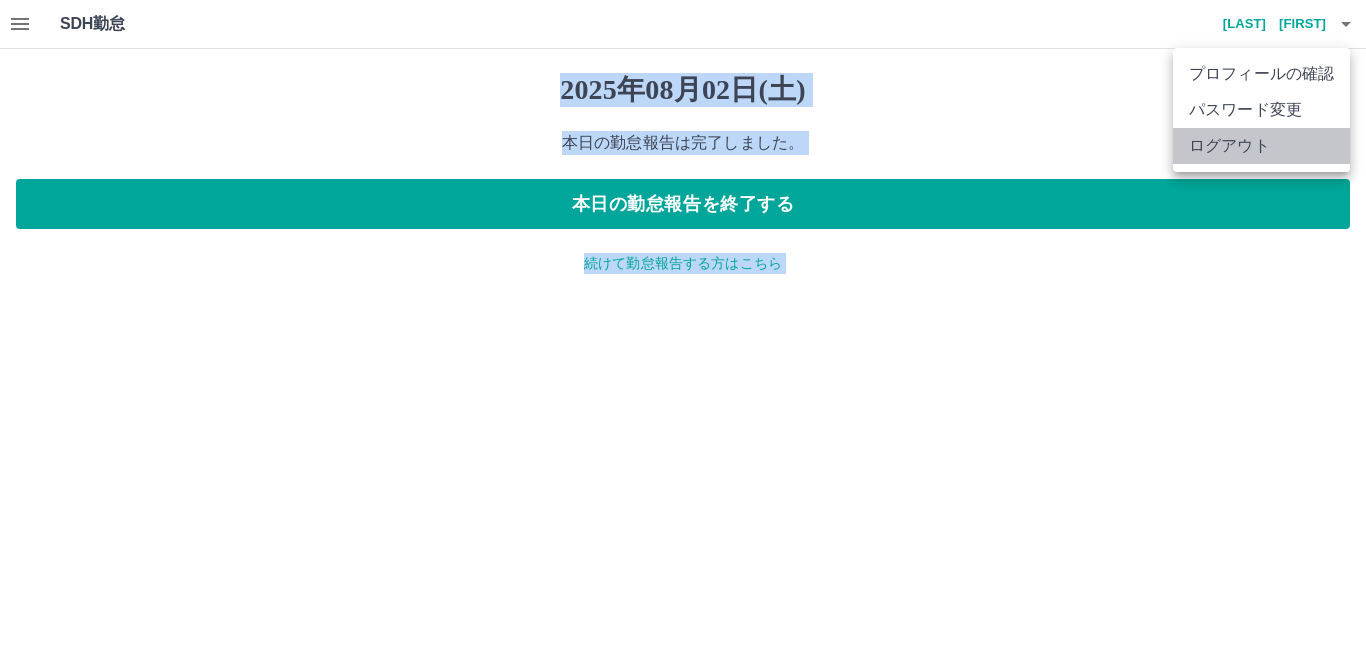 click on "ログアウト" at bounding box center [1261, 146] 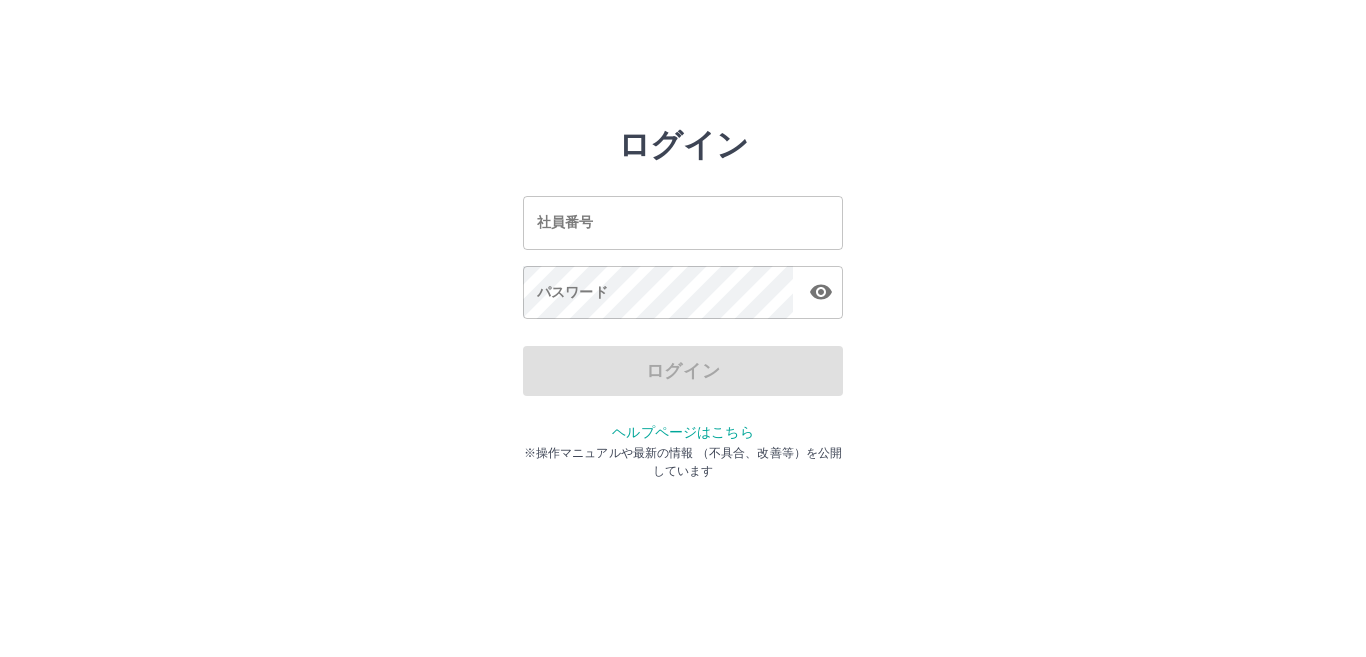 scroll, scrollTop: 0, scrollLeft: 0, axis: both 